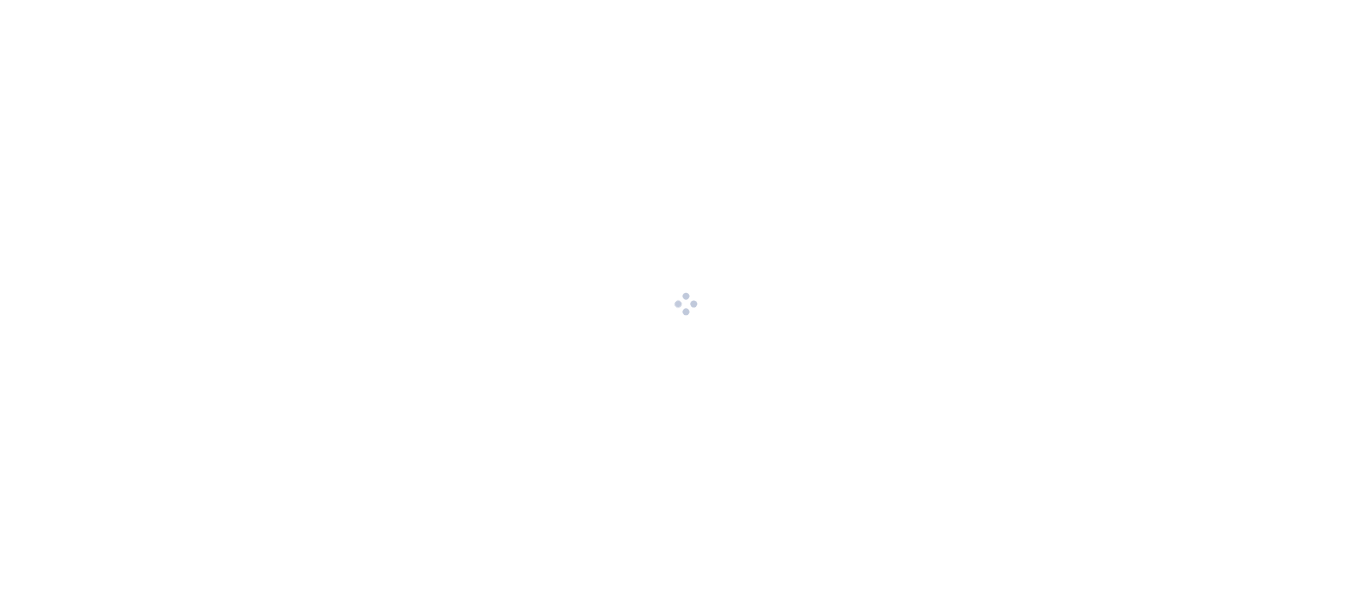 scroll, scrollTop: 0, scrollLeft: 0, axis: both 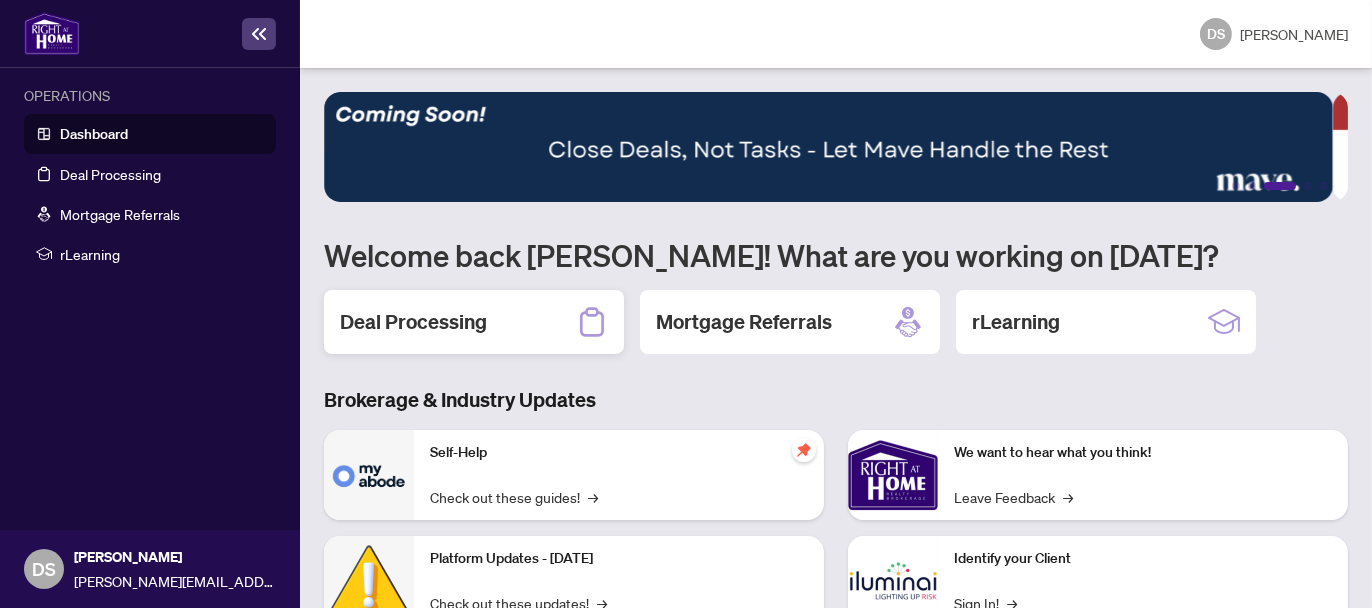 click on "Deal Processing" at bounding box center [474, 322] 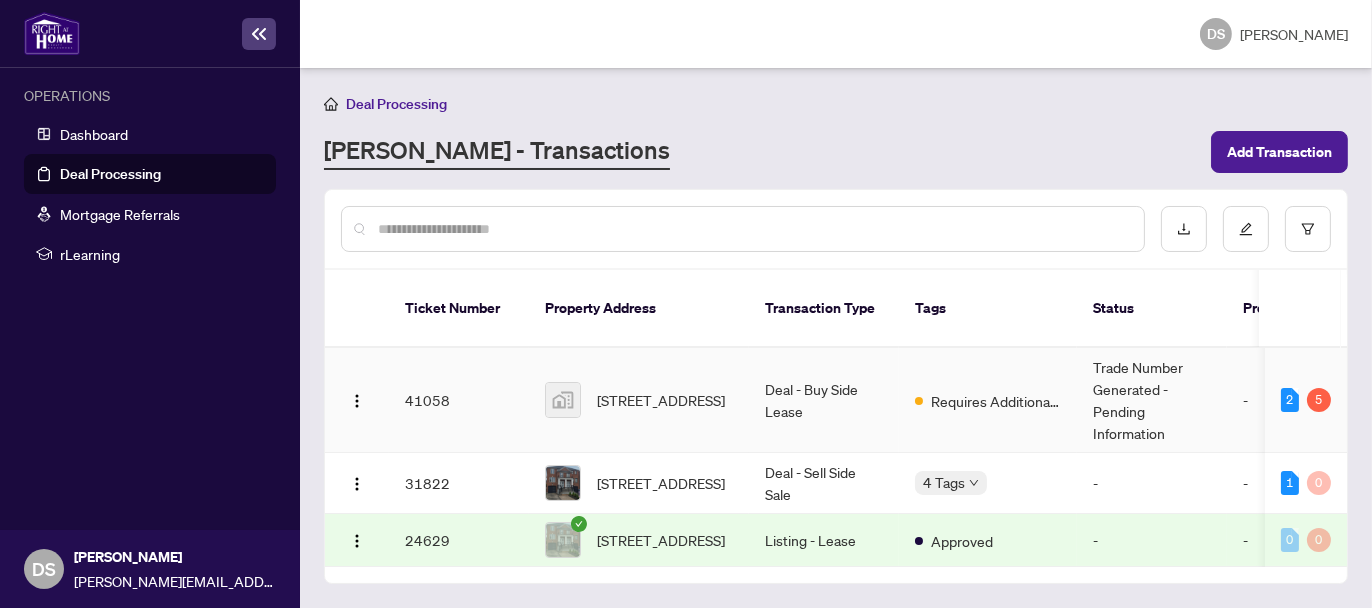 click on "41058" at bounding box center [459, 400] 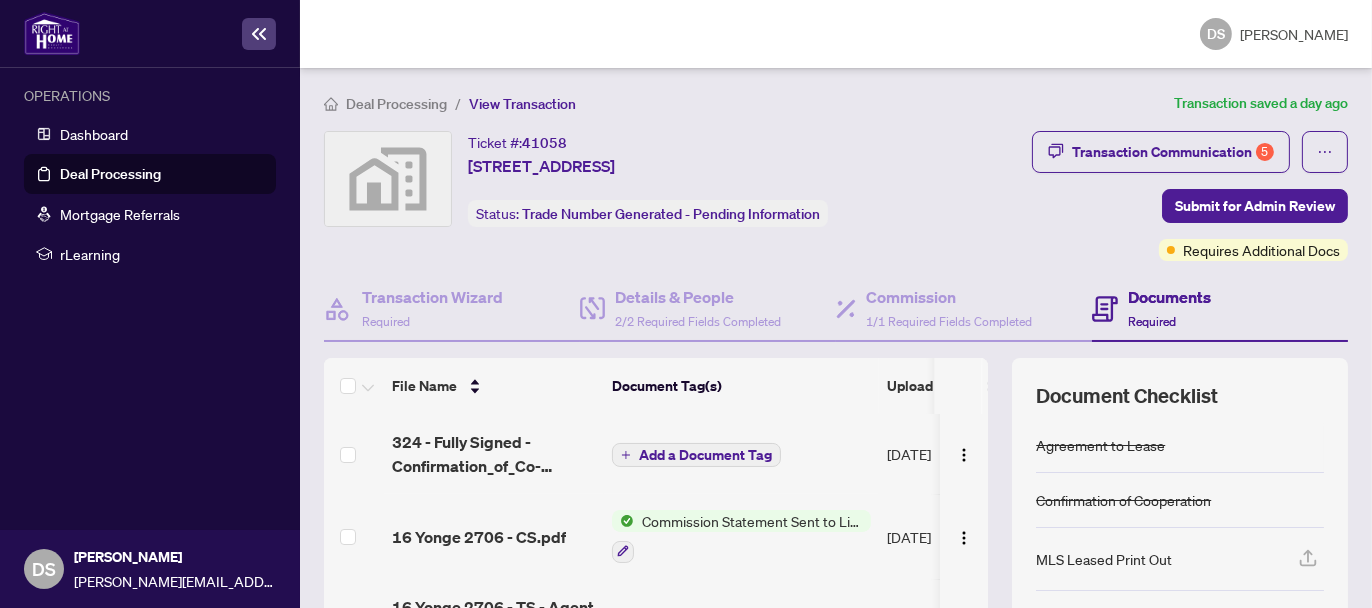 scroll, scrollTop: 277, scrollLeft: 0, axis: vertical 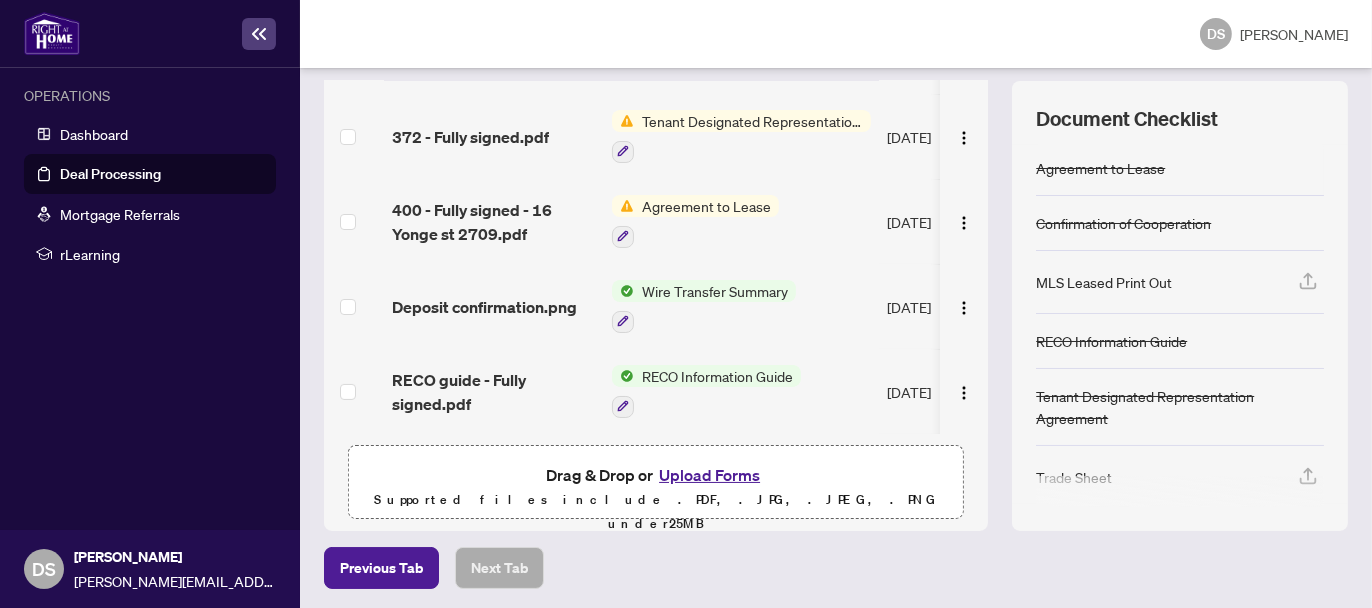 click on "Upload Forms" at bounding box center (709, 475) 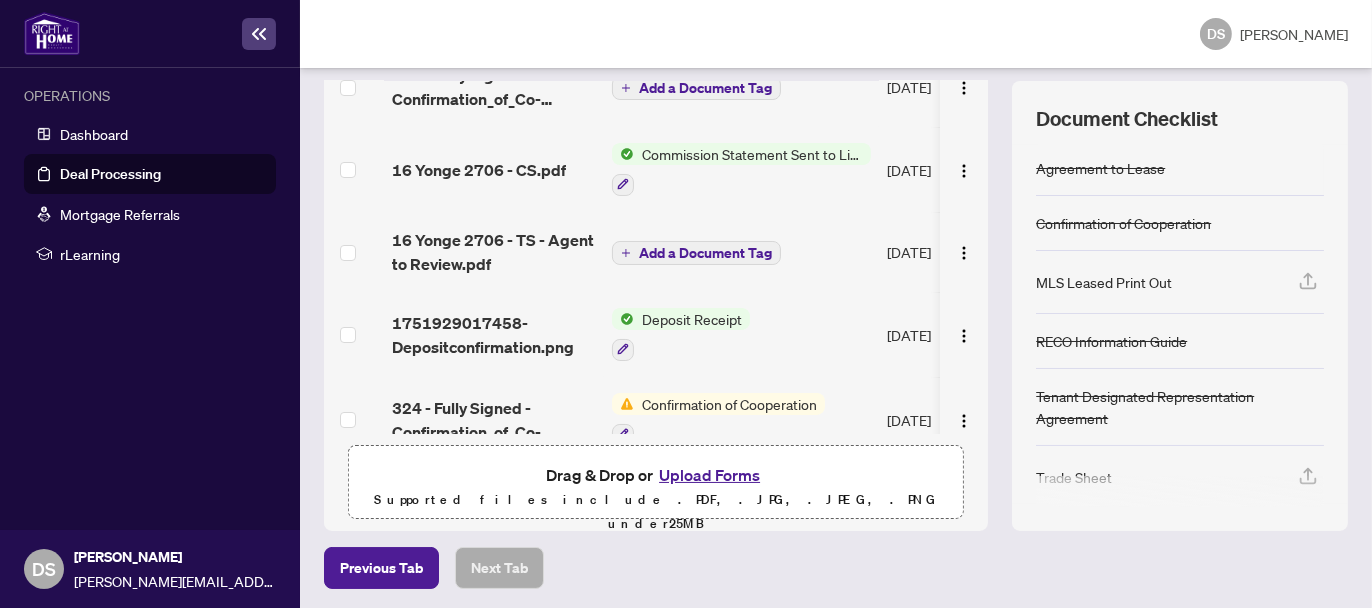 scroll, scrollTop: 172, scrollLeft: 0, axis: vertical 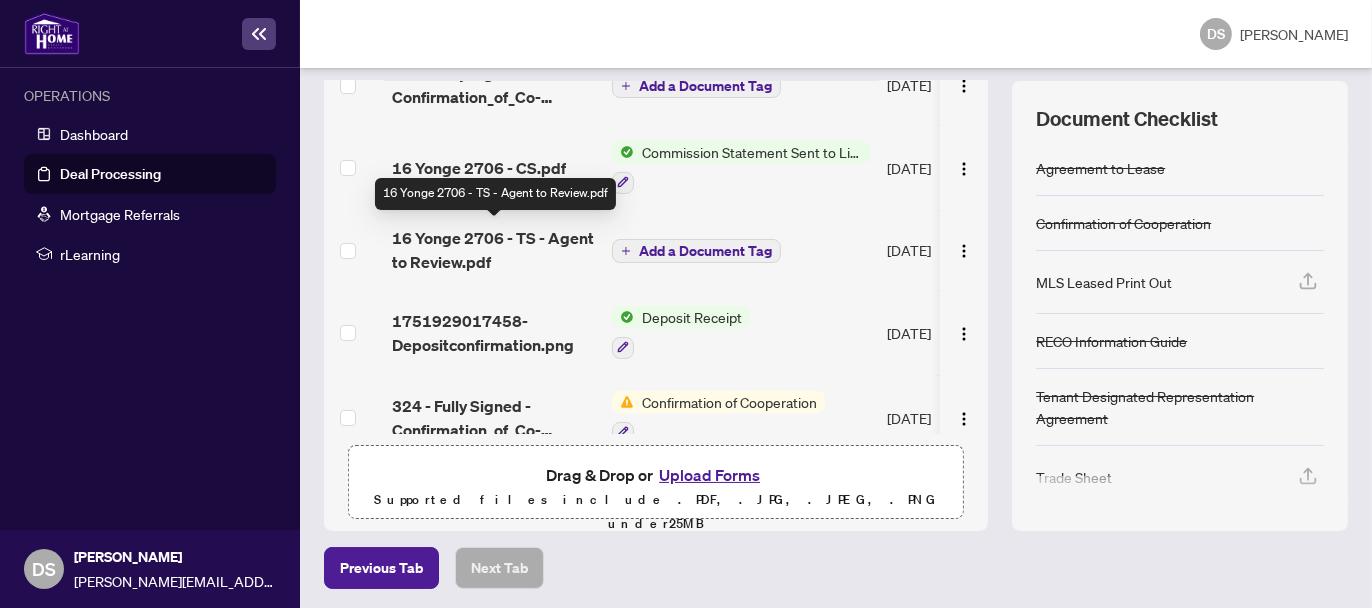 click on "16 Yonge 2706 - TS - Agent to Review.pdf" at bounding box center [494, 250] 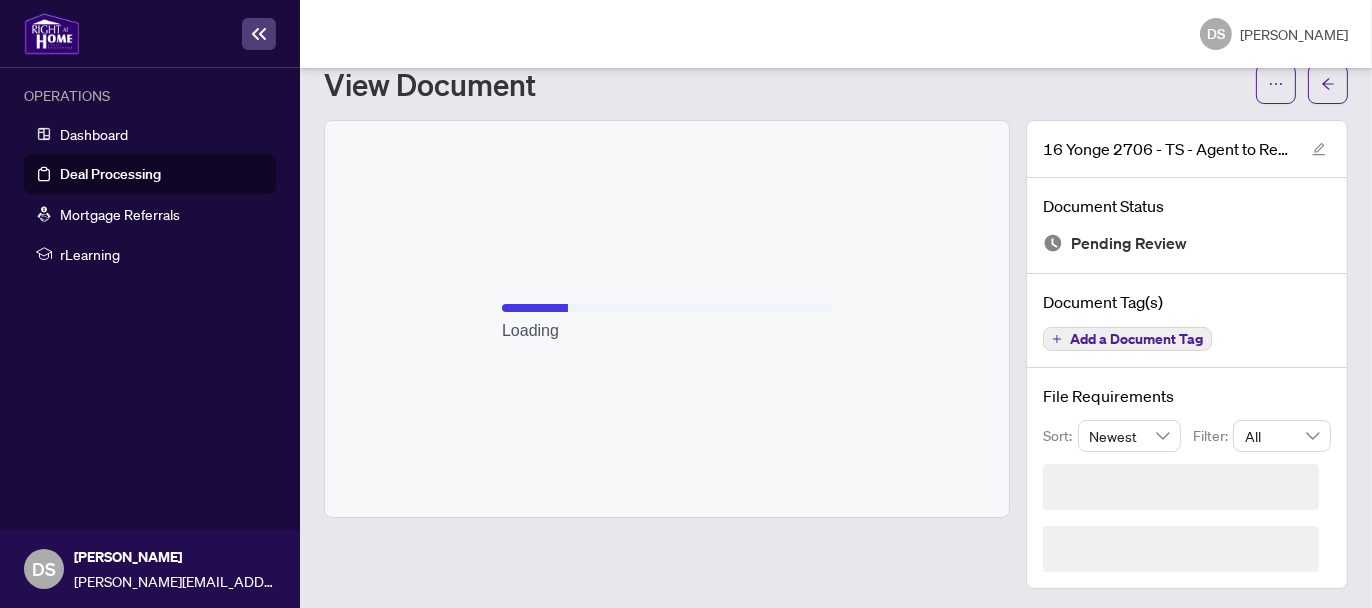 scroll, scrollTop: 5, scrollLeft: 0, axis: vertical 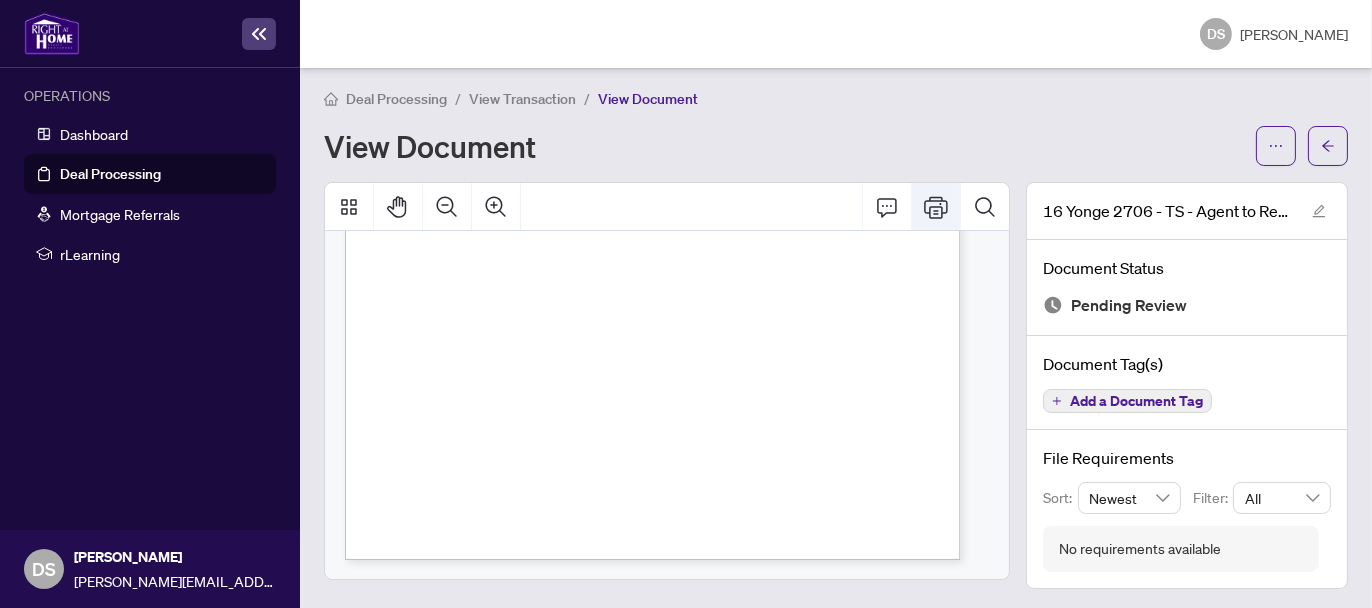 click 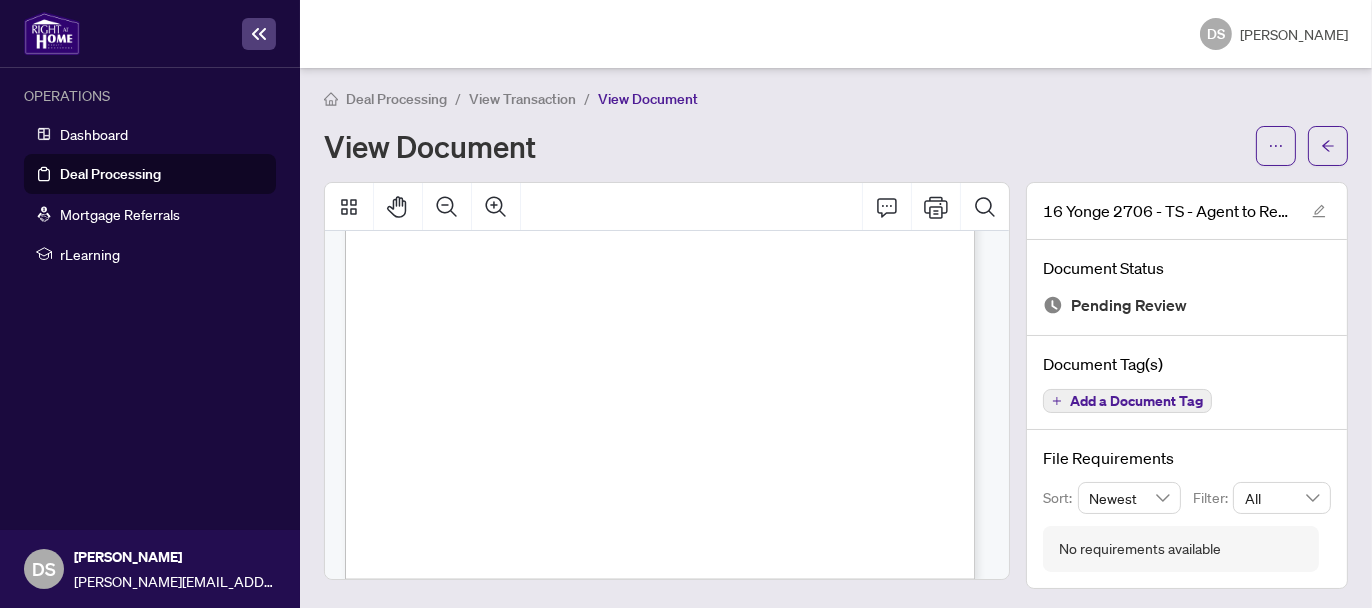scroll, scrollTop: 0, scrollLeft: 0, axis: both 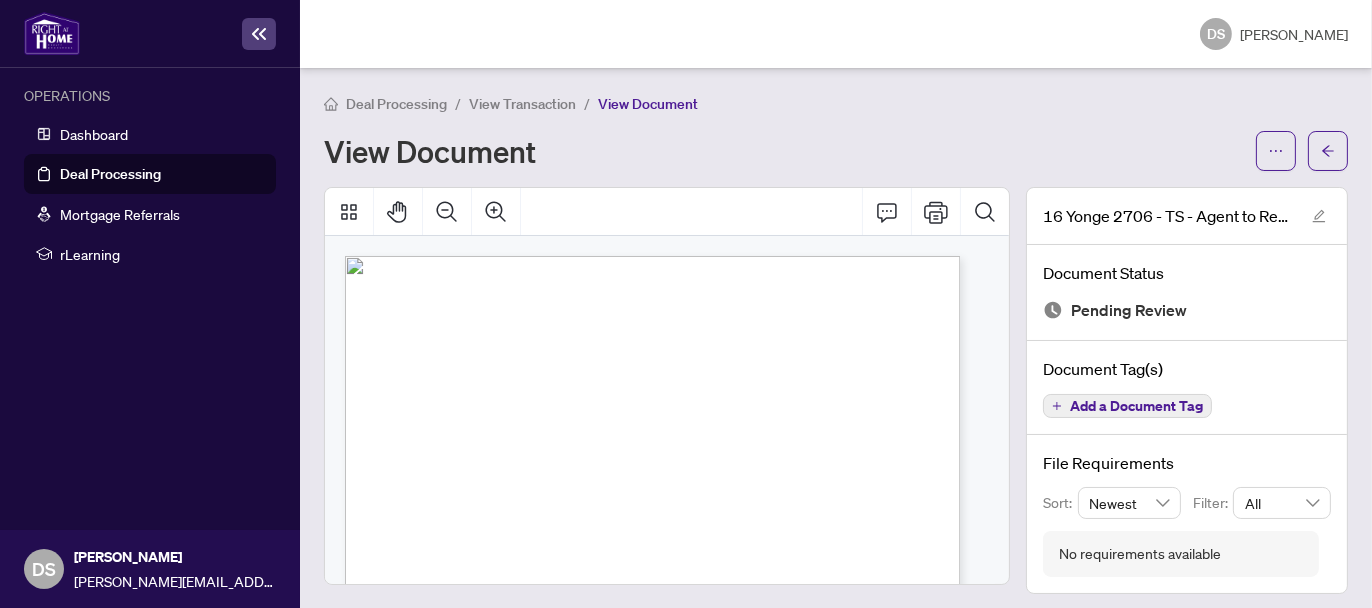 click on "Deal Processing / View Transaction / View Document View Document" at bounding box center (836, 131) 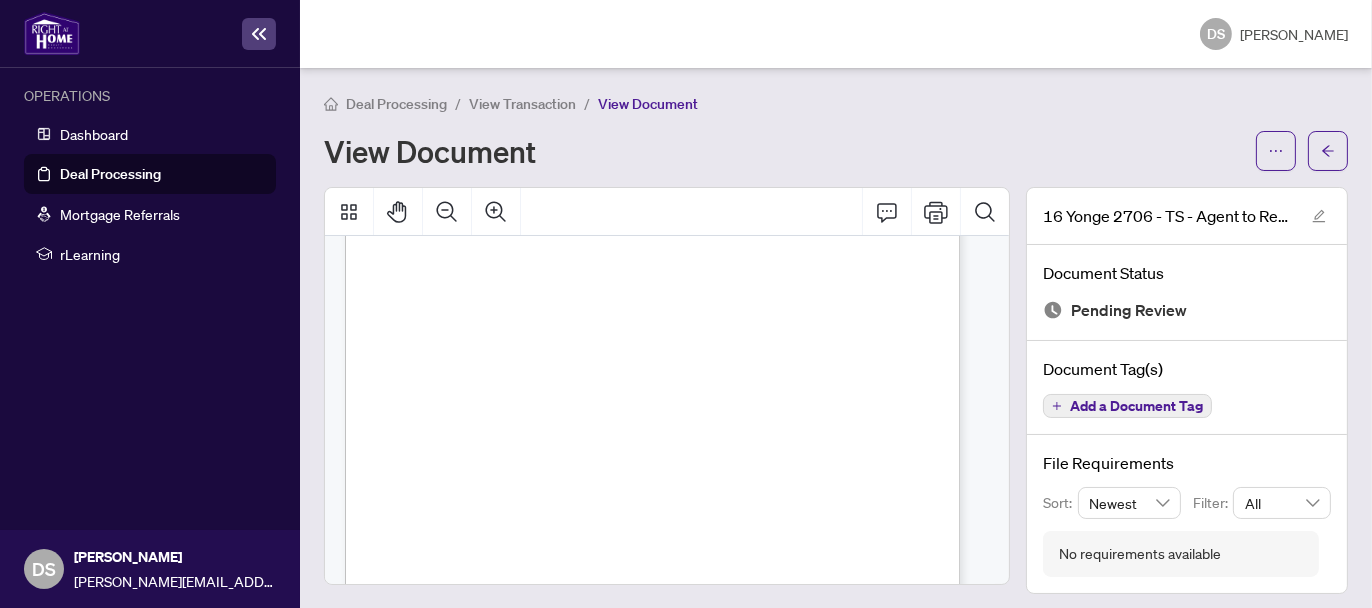 scroll, scrollTop: 487, scrollLeft: 0, axis: vertical 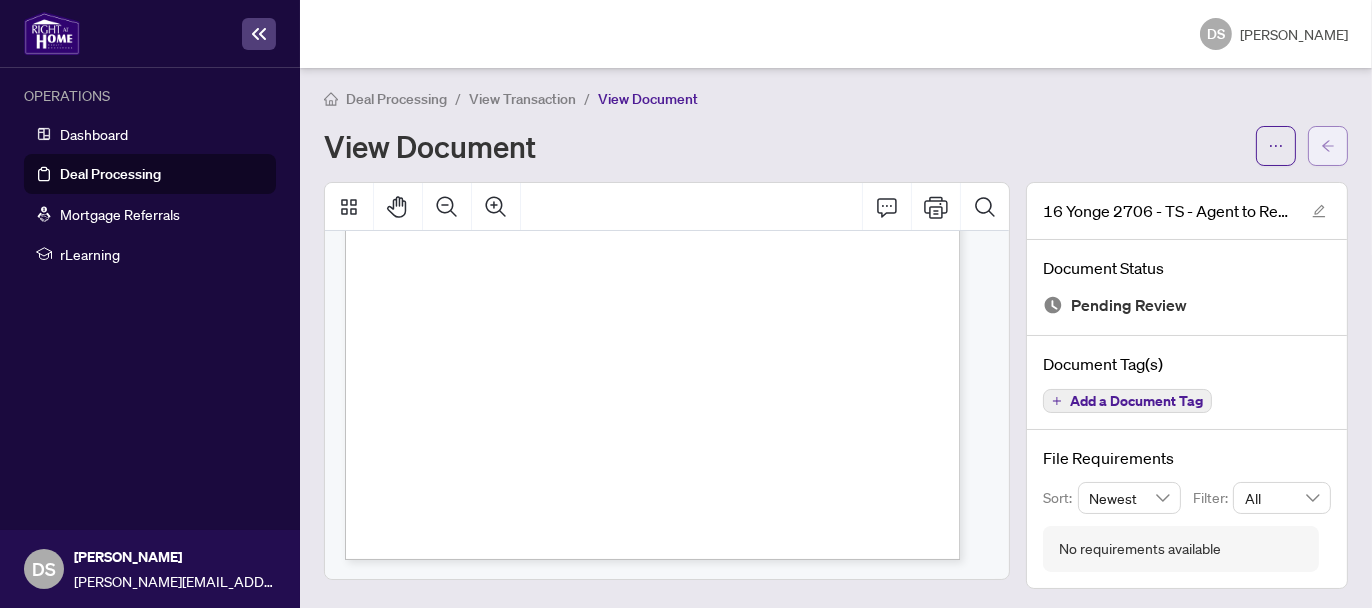 click 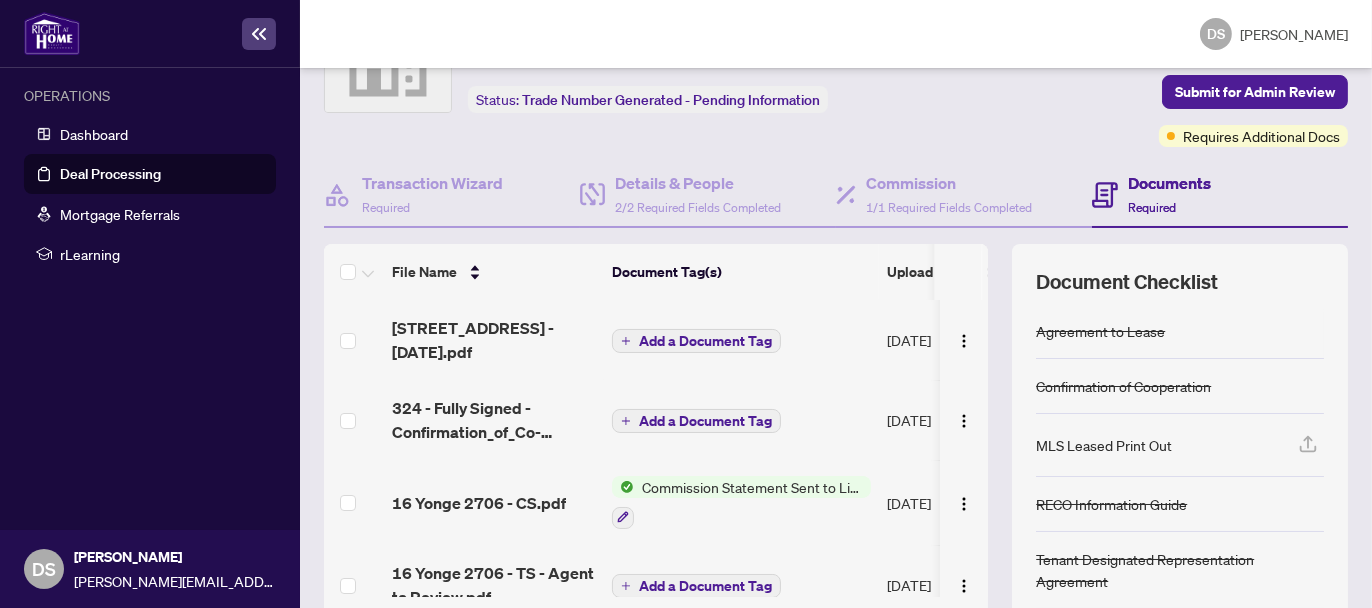 scroll, scrollTop: 115, scrollLeft: 0, axis: vertical 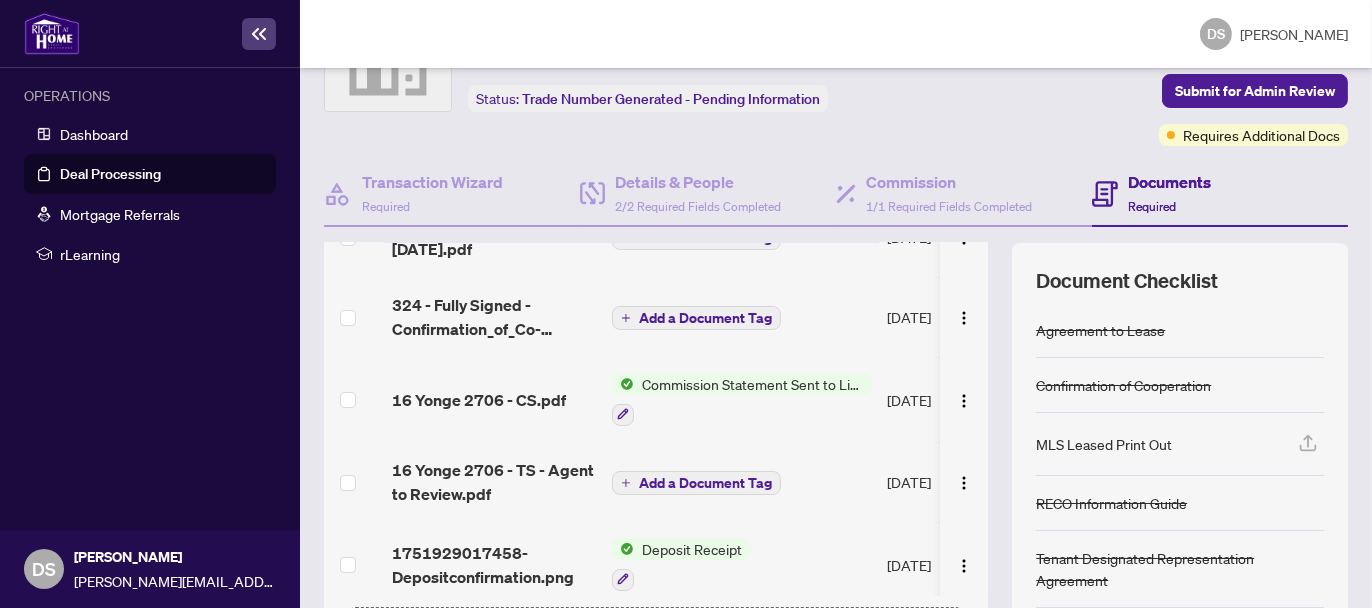 click on "Commission Statement Sent to Listing Brokerage" at bounding box center (752, 384) 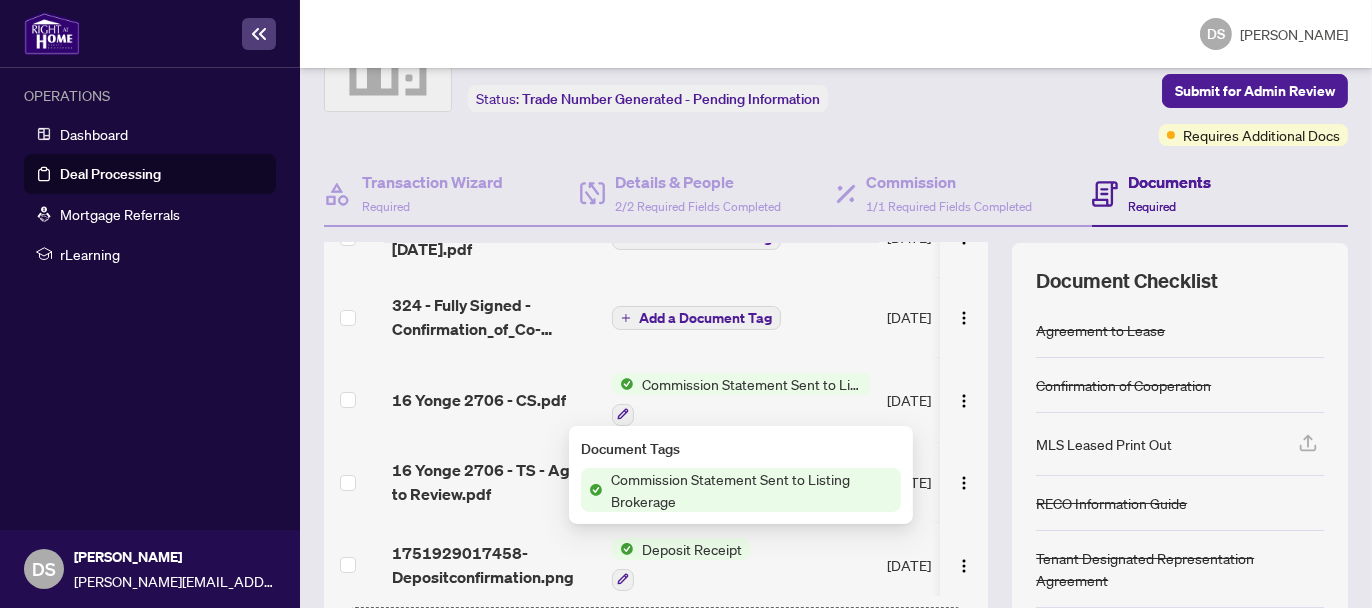 click on "Commission Statement Sent to Listing Brokerage" at bounding box center [752, 384] 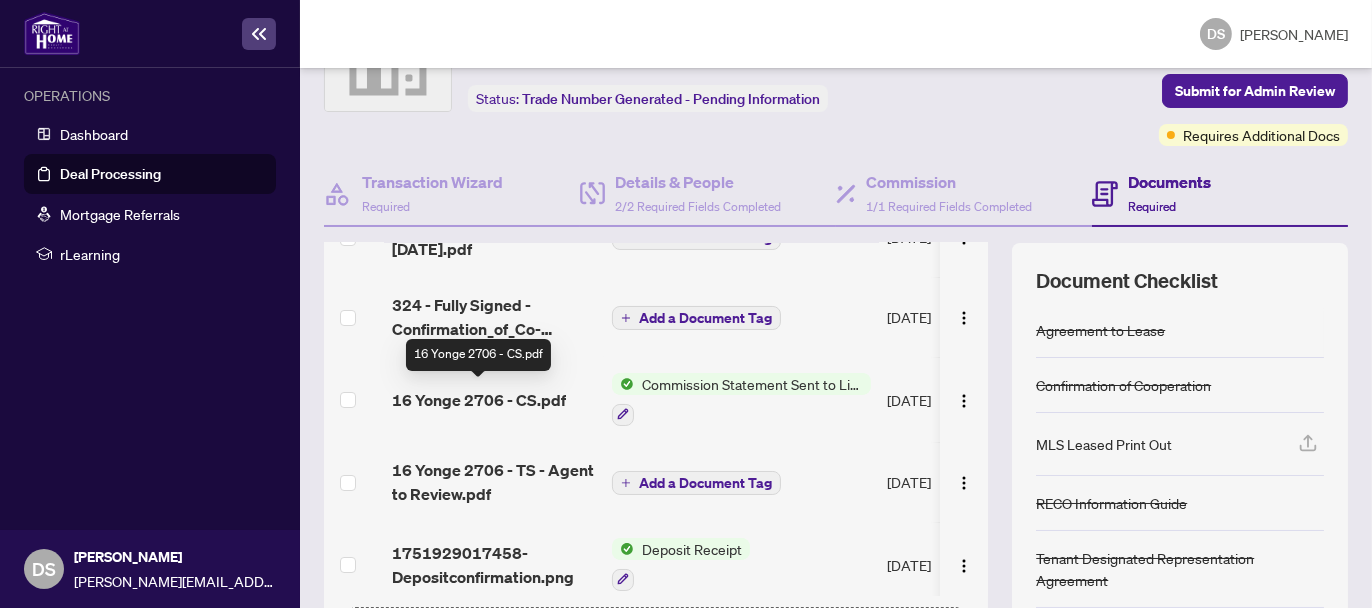click on "16 Yonge 2706 - CS.pdf" at bounding box center [479, 400] 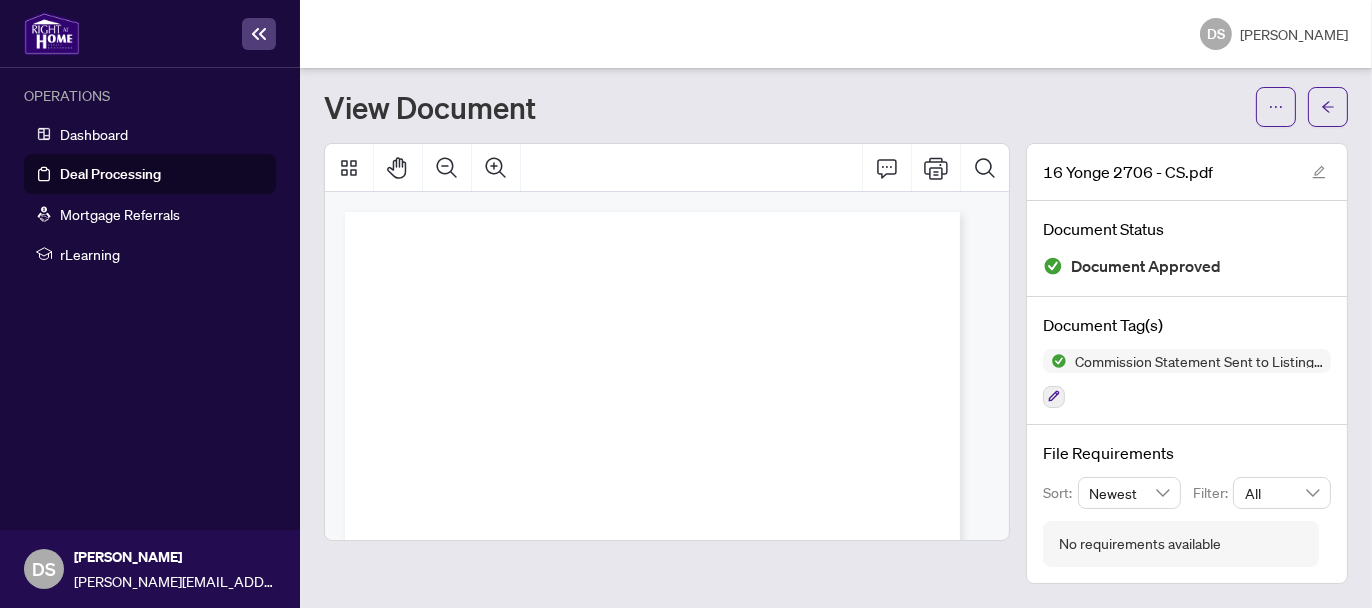 scroll, scrollTop: 40, scrollLeft: 0, axis: vertical 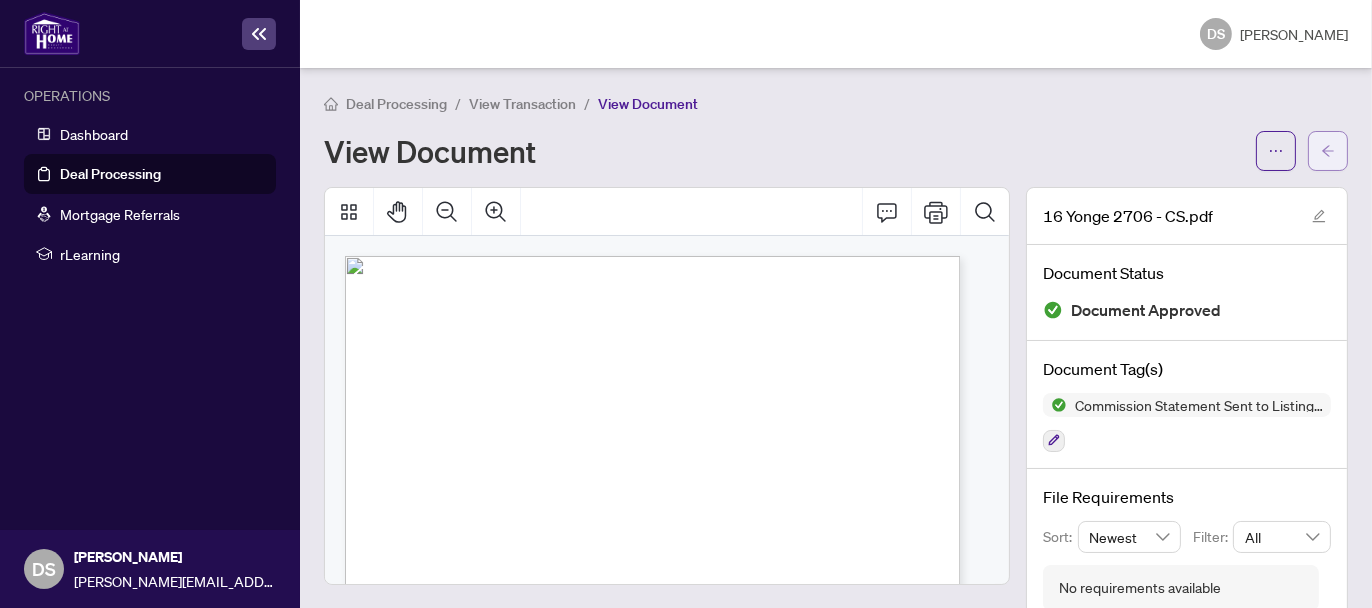 click at bounding box center (1328, 151) 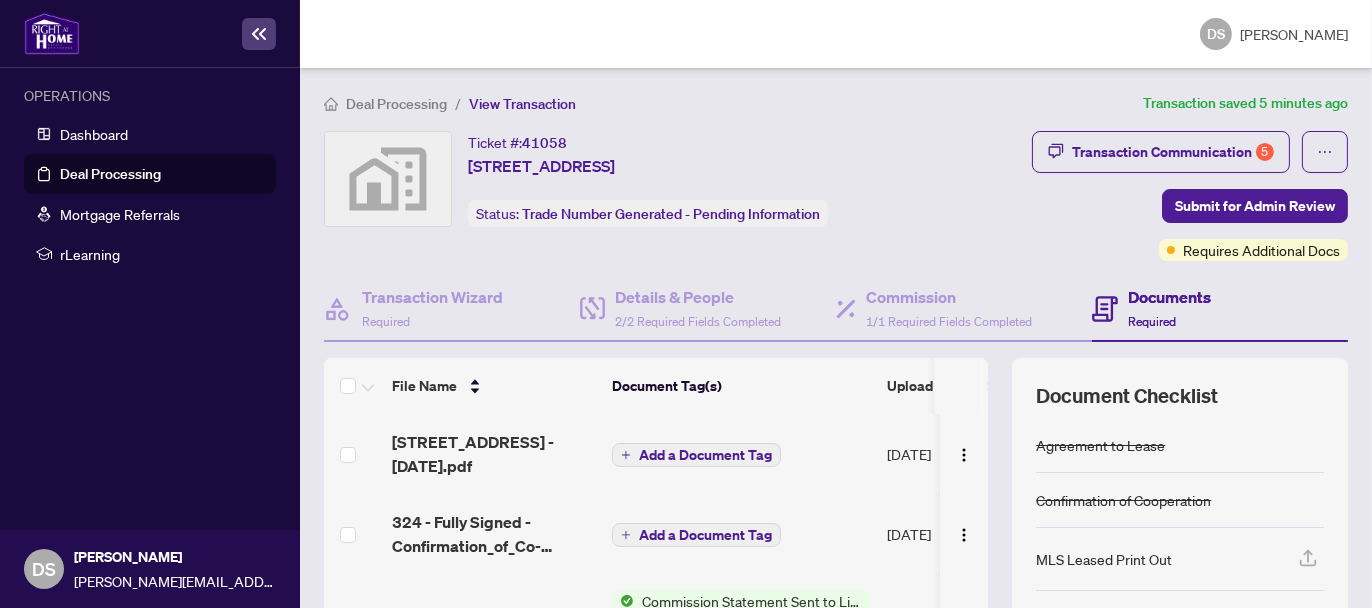 scroll, scrollTop: 277, scrollLeft: 0, axis: vertical 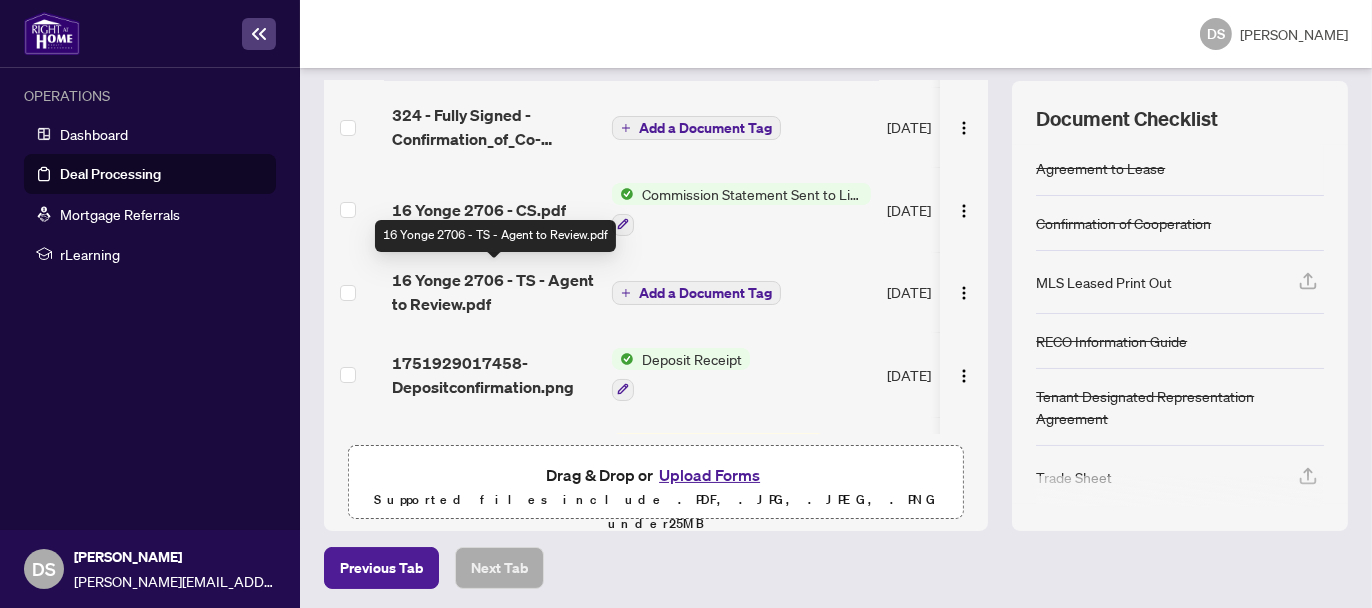 click on "16 Yonge 2706 - TS - Agent to Review.pdf" at bounding box center (494, 292) 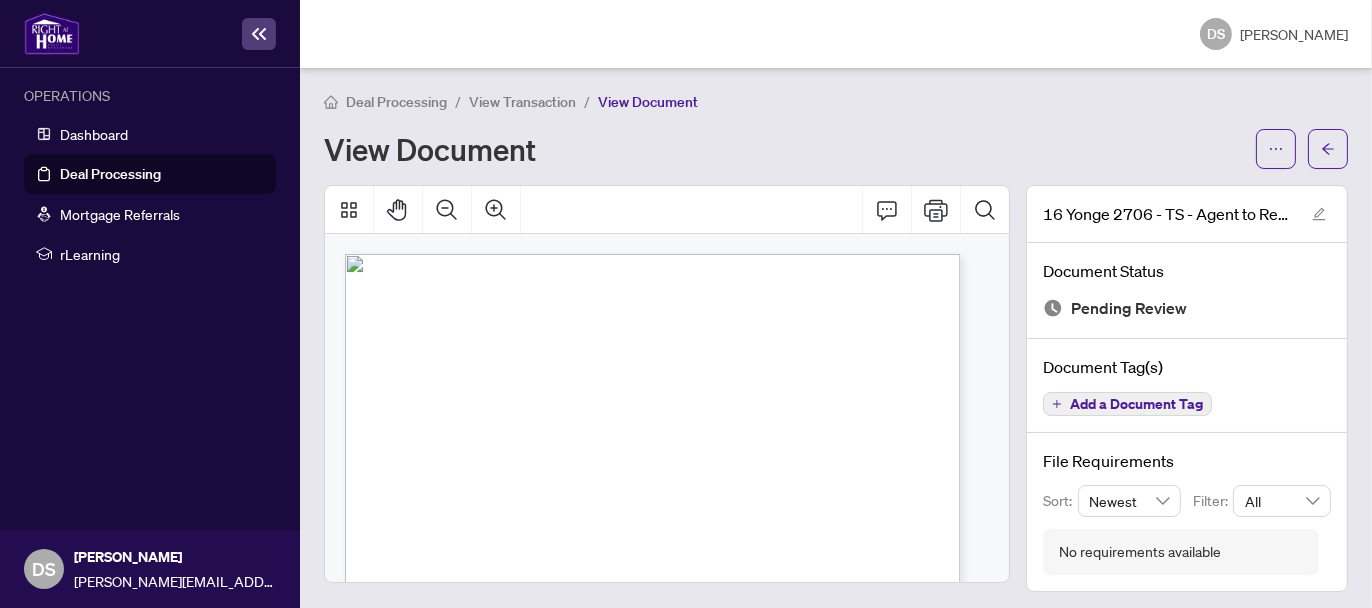 scroll, scrollTop: 5, scrollLeft: 0, axis: vertical 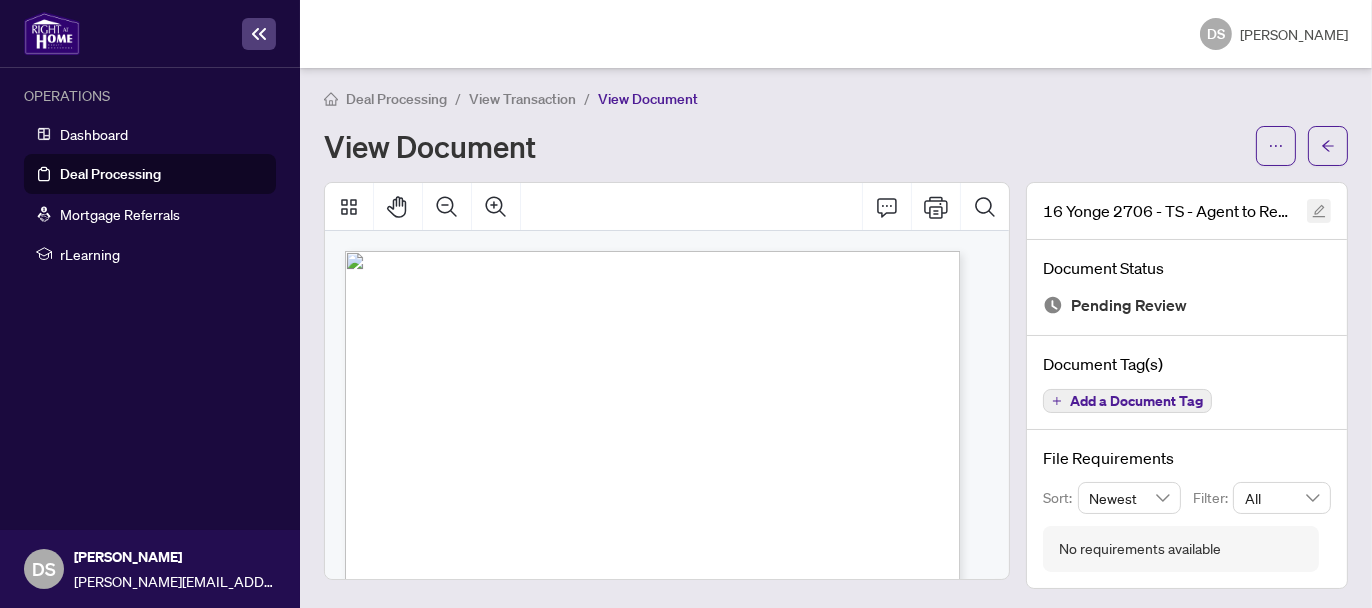 click 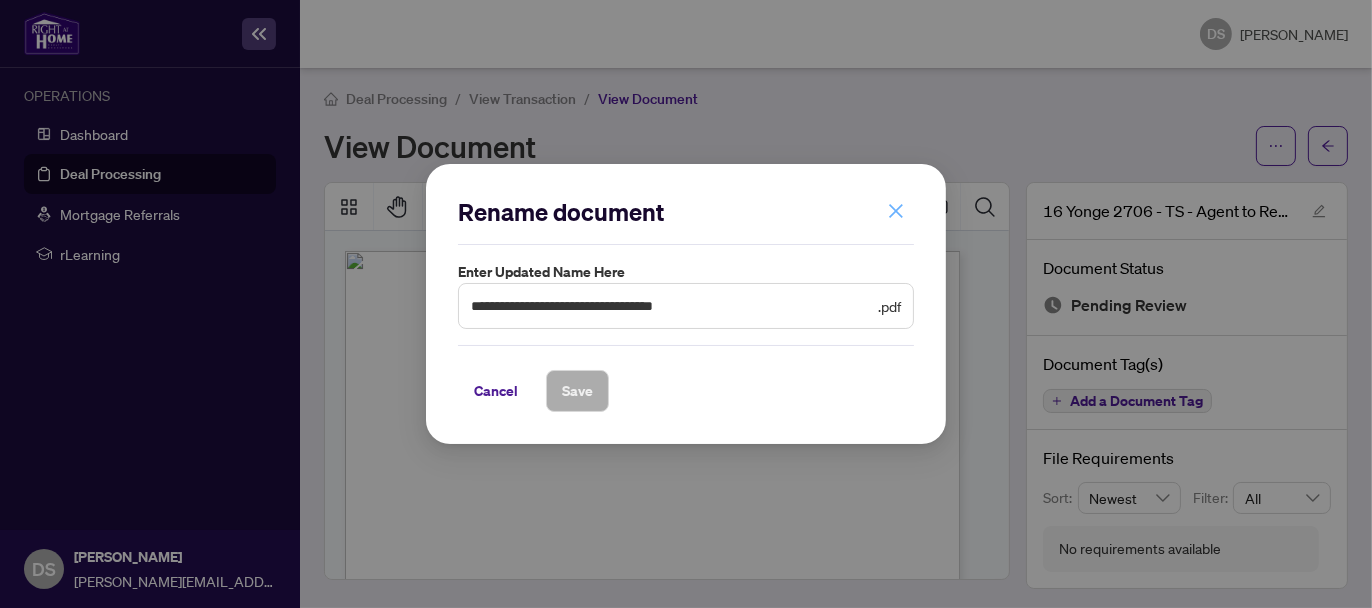 click at bounding box center (896, 211) 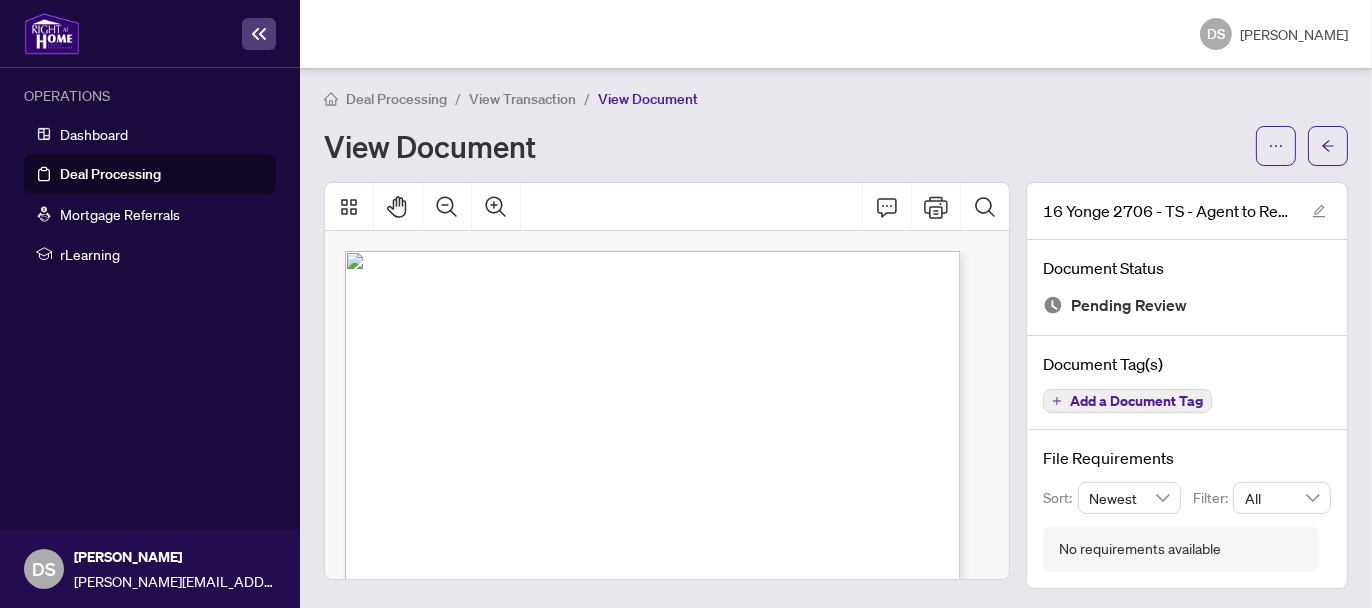 scroll, scrollTop: 487, scrollLeft: 0, axis: vertical 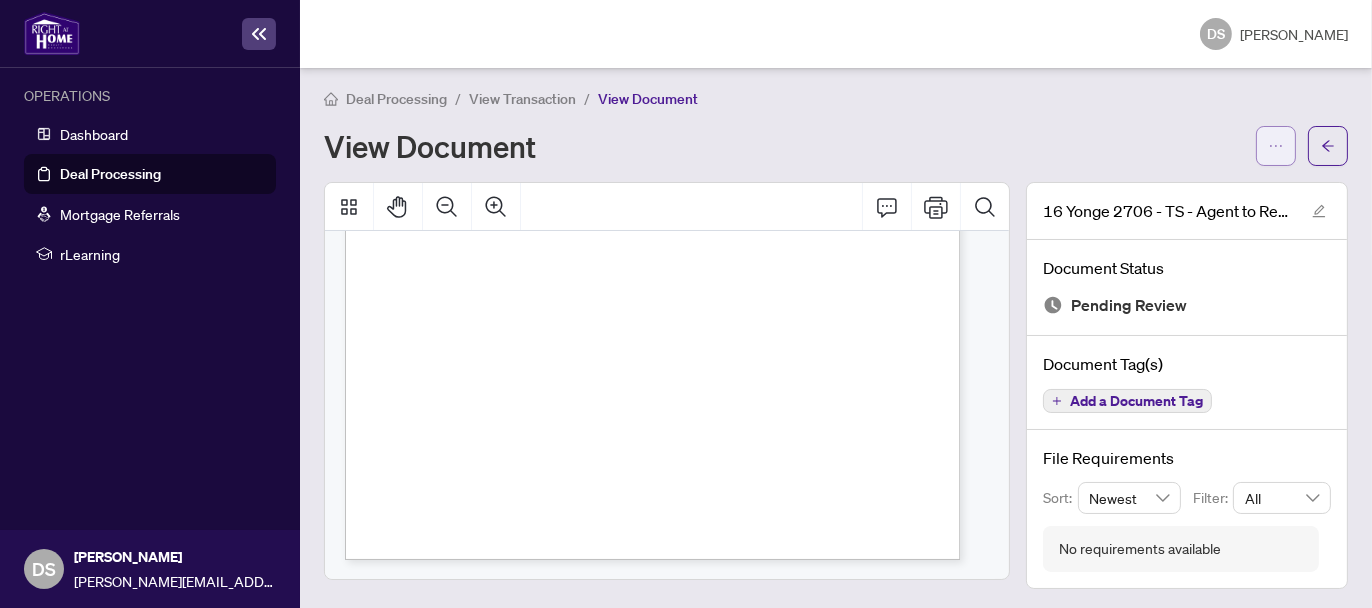 click 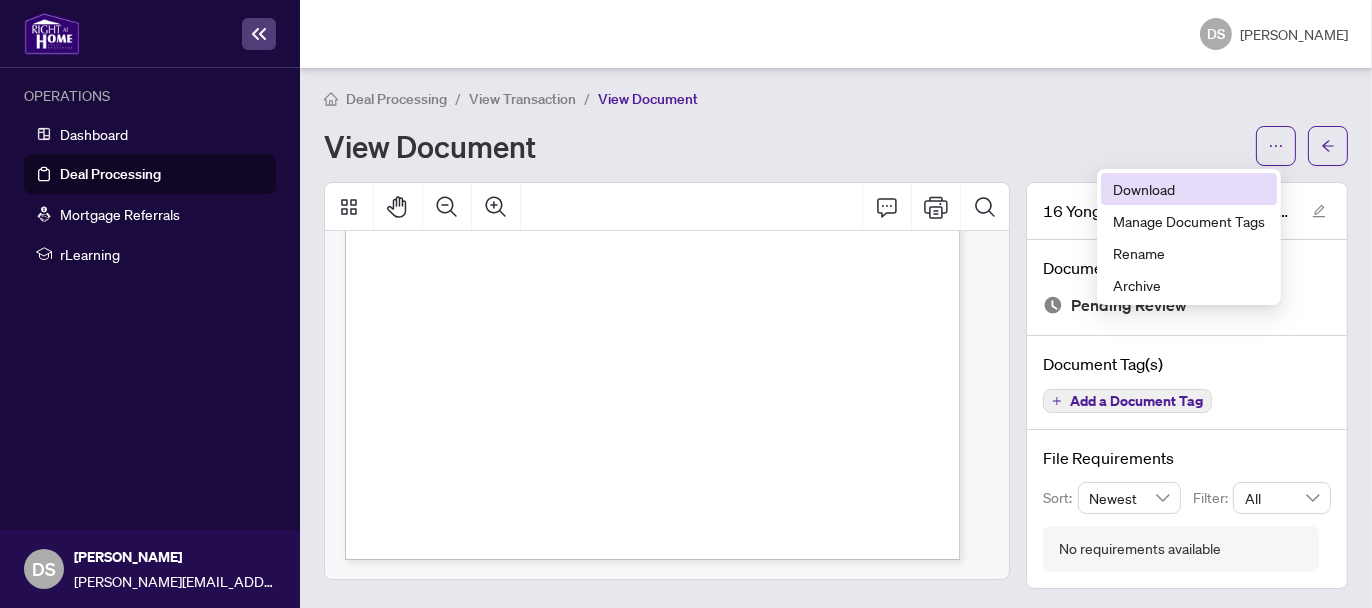 click on "Download" at bounding box center (1189, 189) 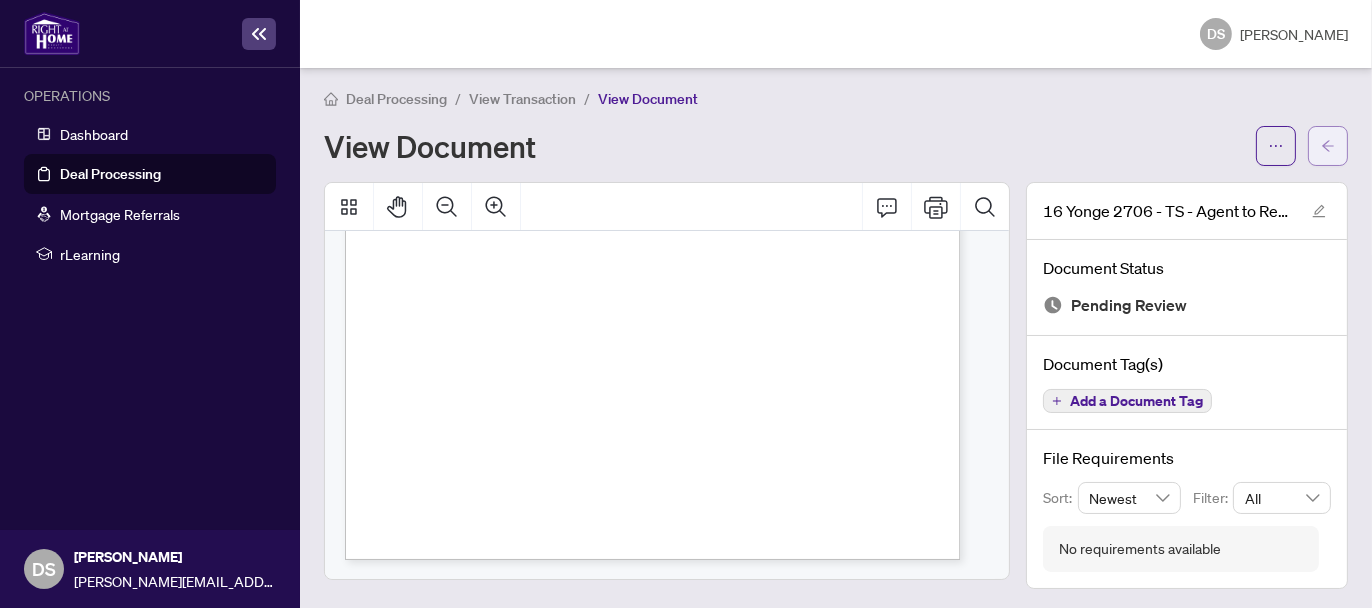 click 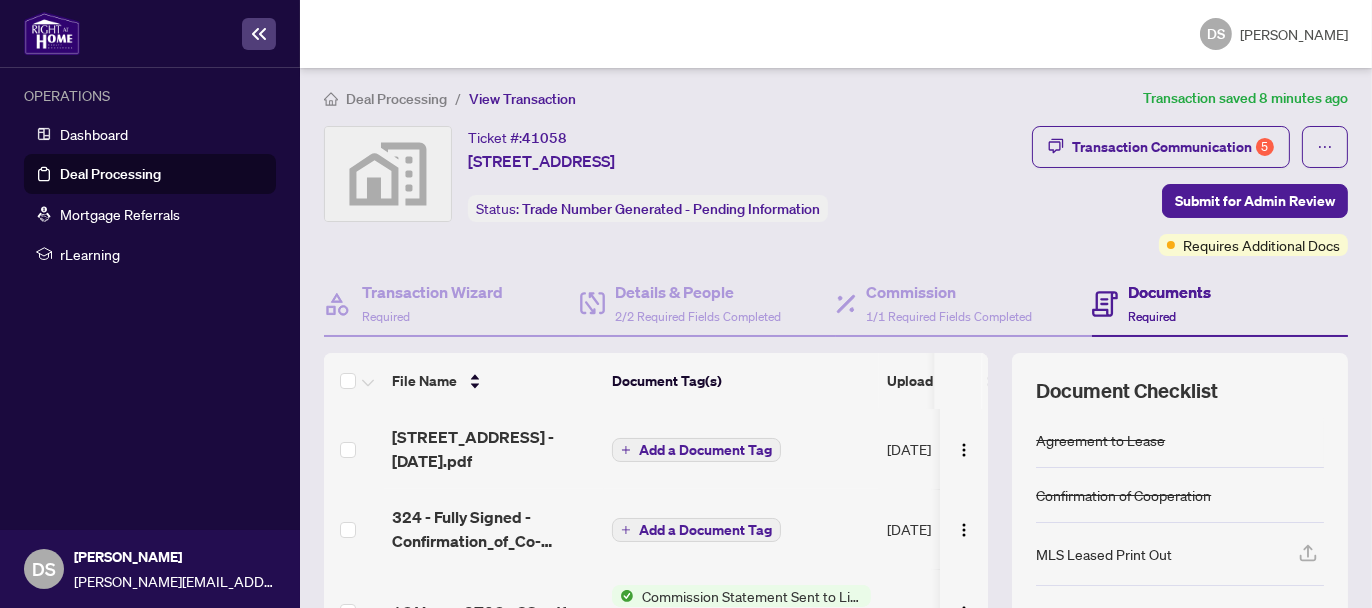 scroll, scrollTop: 277, scrollLeft: 0, axis: vertical 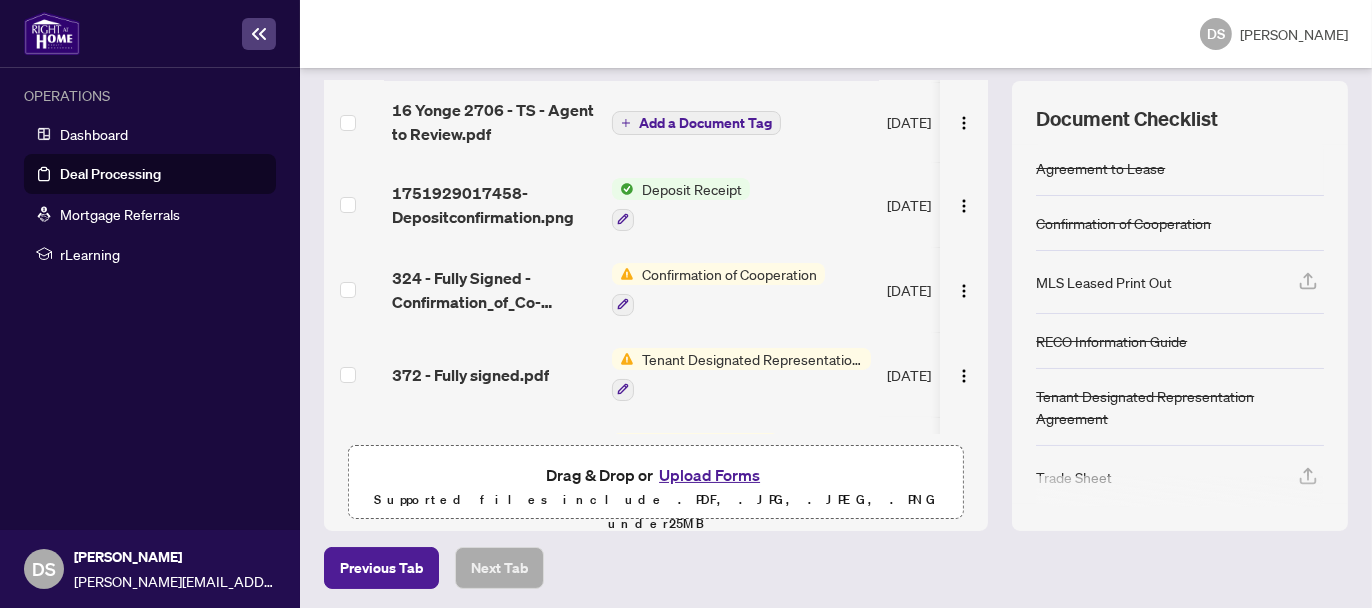 click on "Upload Forms" at bounding box center (709, 475) 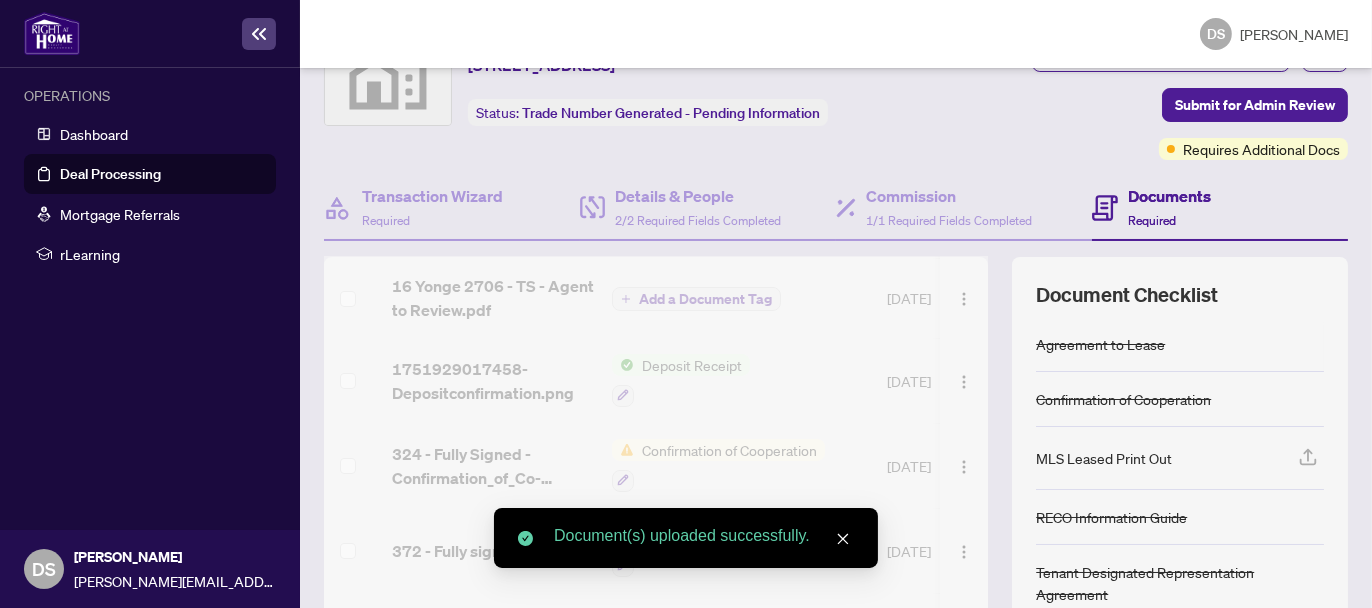 scroll, scrollTop: 0, scrollLeft: 0, axis: both 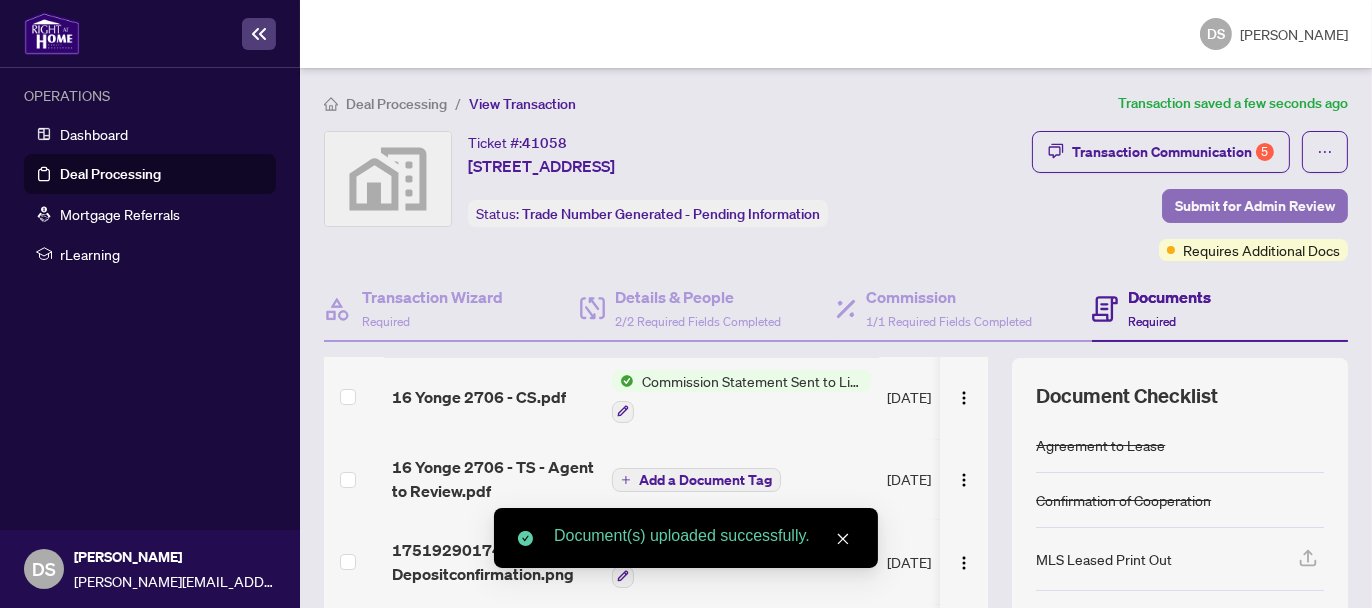 click on "Submit for Admin Review" at bounding box center (1255, 206) 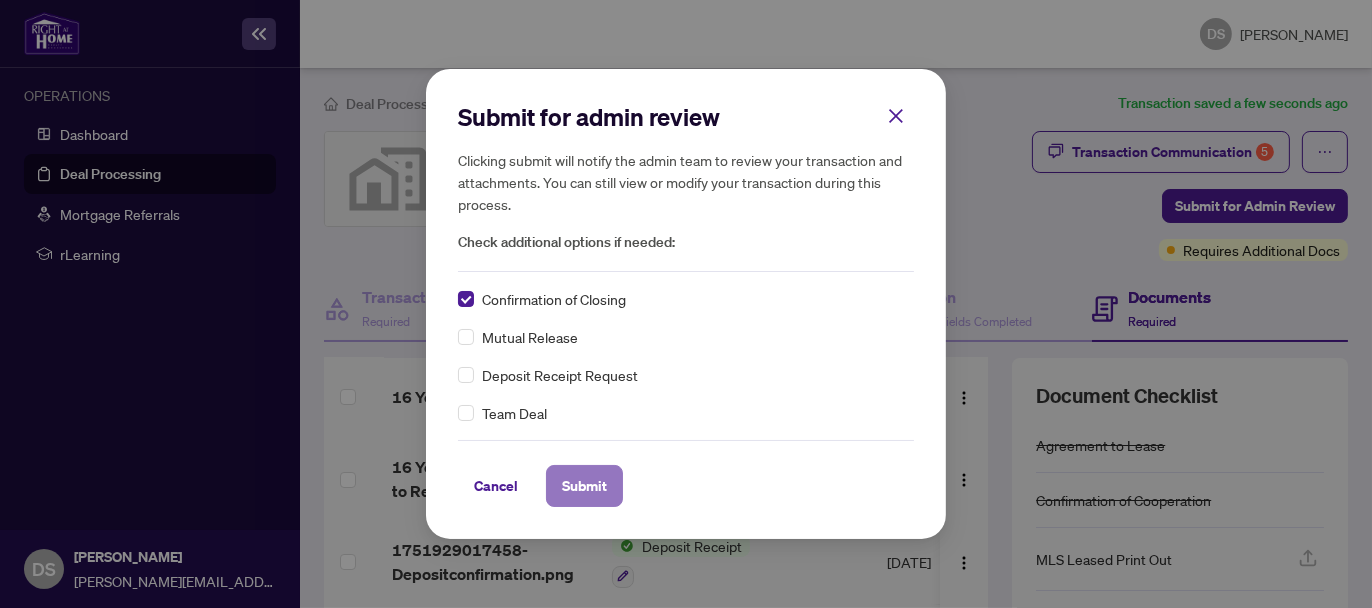 click on "Submit" at bounding box center [584, 486] 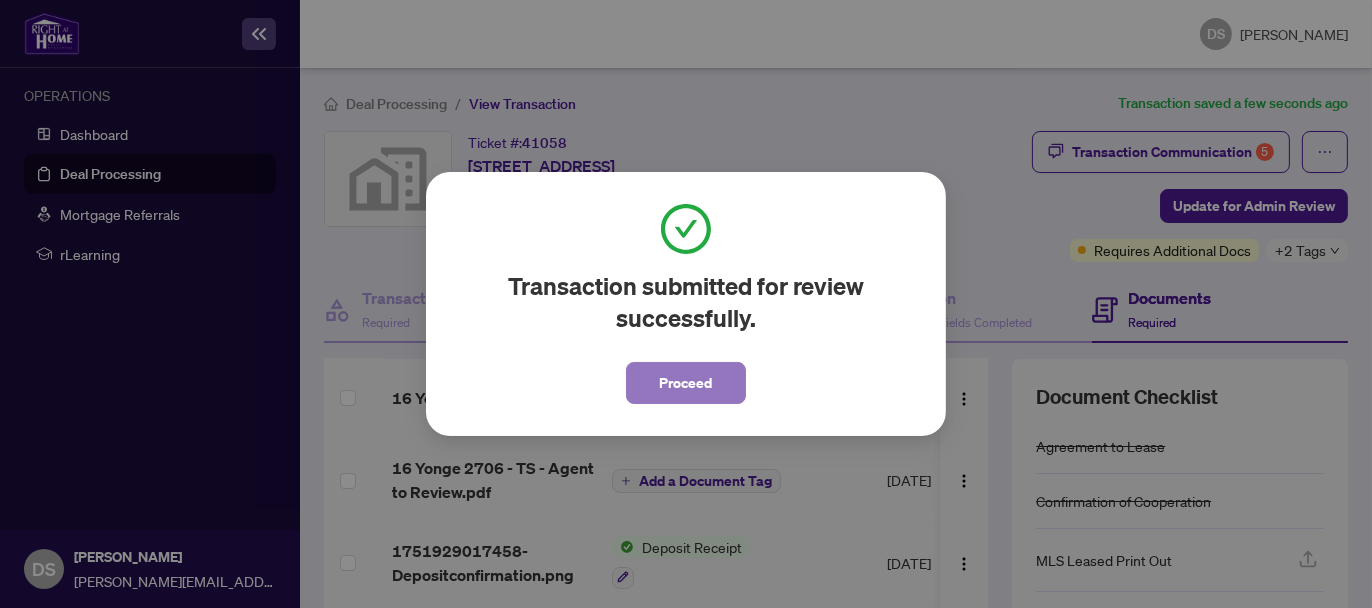 click on "Proceed" at bounding box center (686, 383) 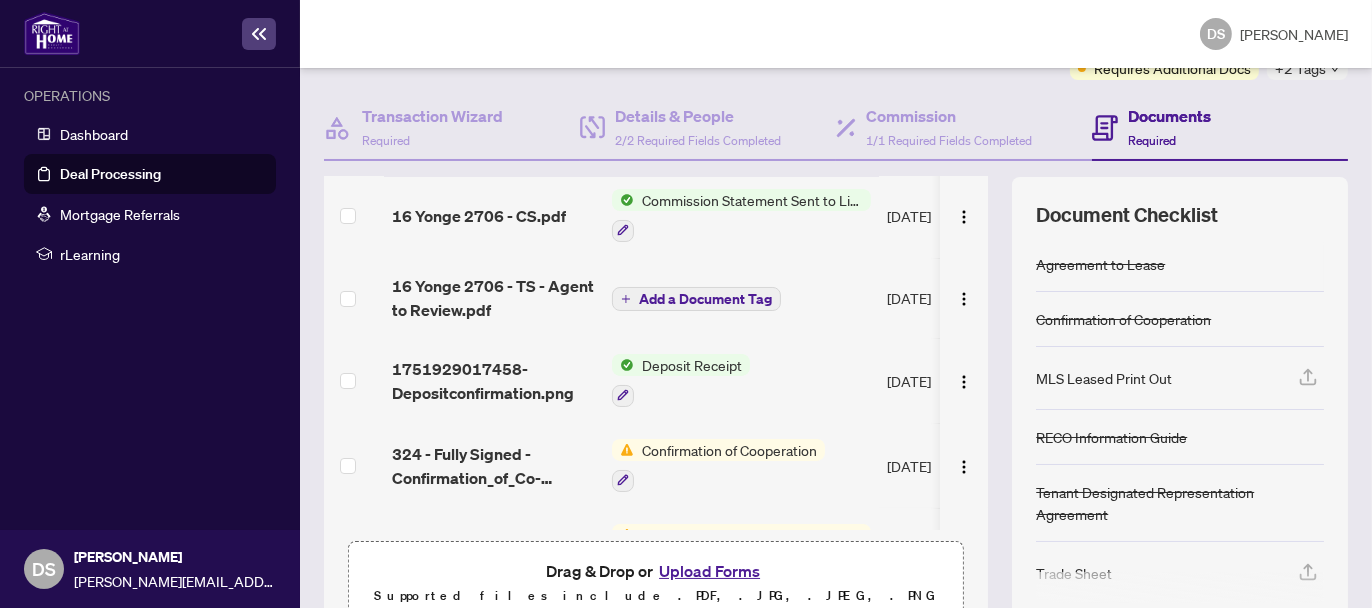scroll, scrollTop: 278, scrollLeft: 0, axis: vertical 